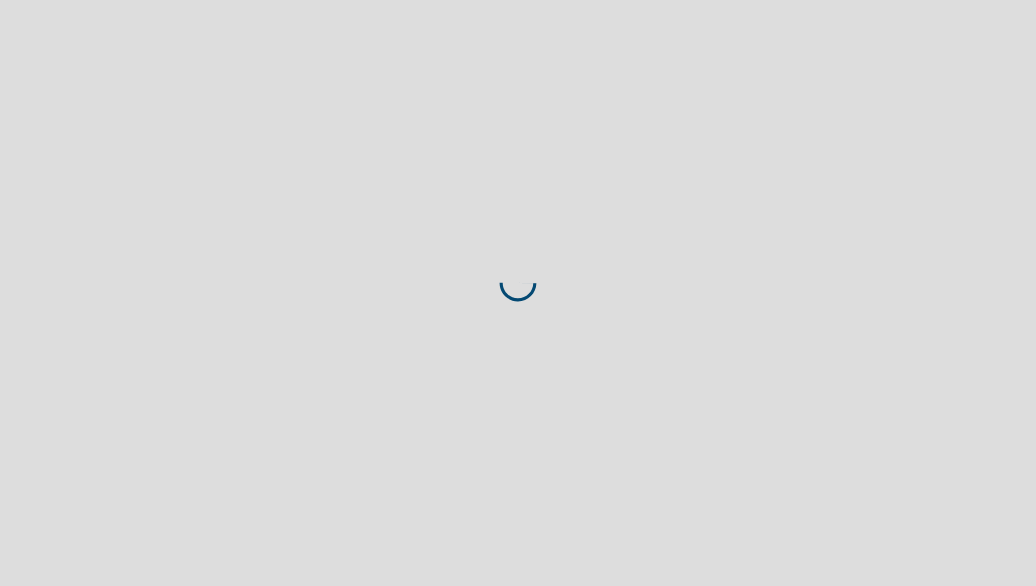 scroll, scrollTop: 0, scrollLeft: 0, axis: both 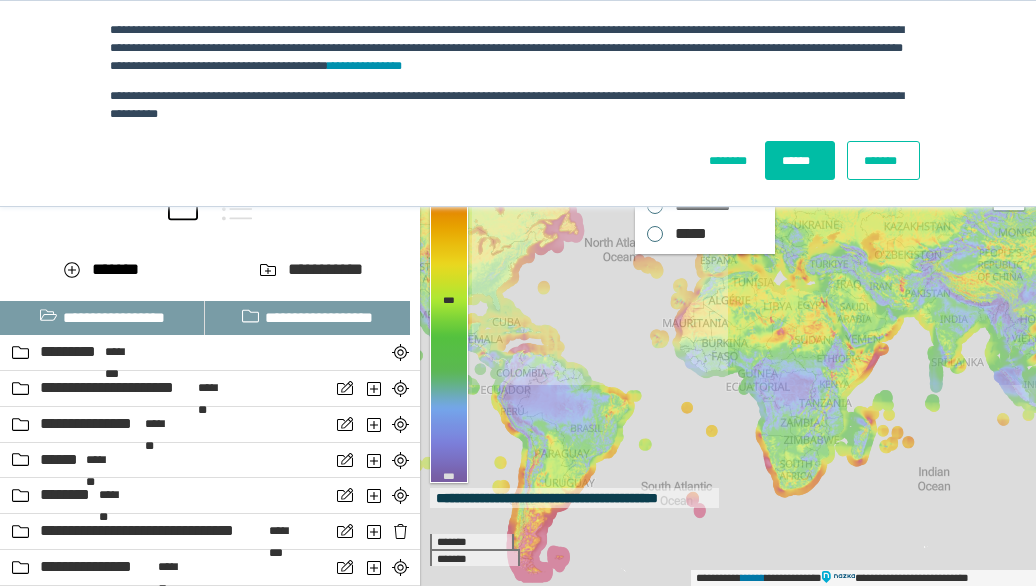 click on "*******" at bounding box center (883, 160) 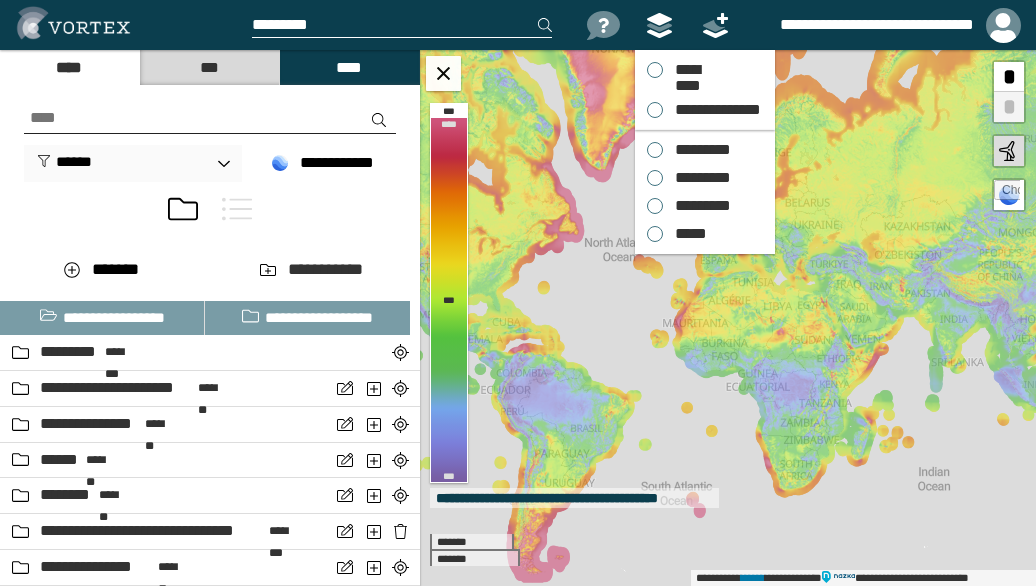 click on "*********" at bounding box center [698, 150] 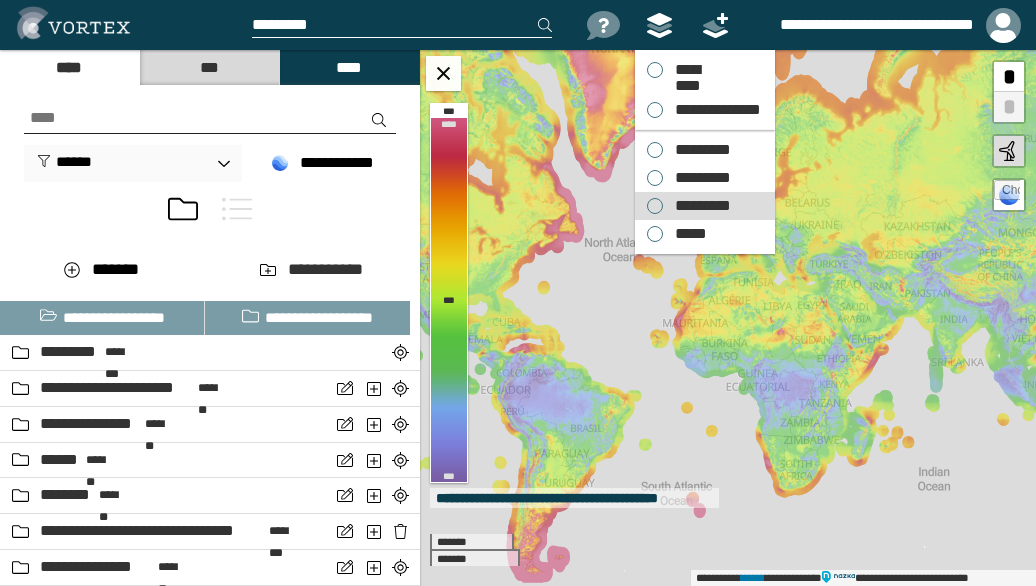 click on "*********" at bounding box center [698, 206] 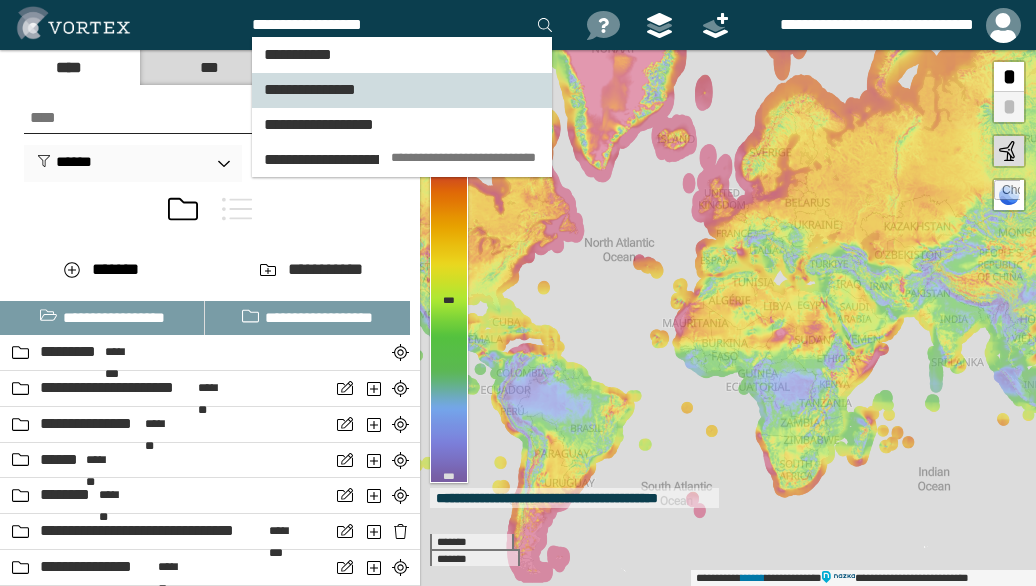 type on "**********" 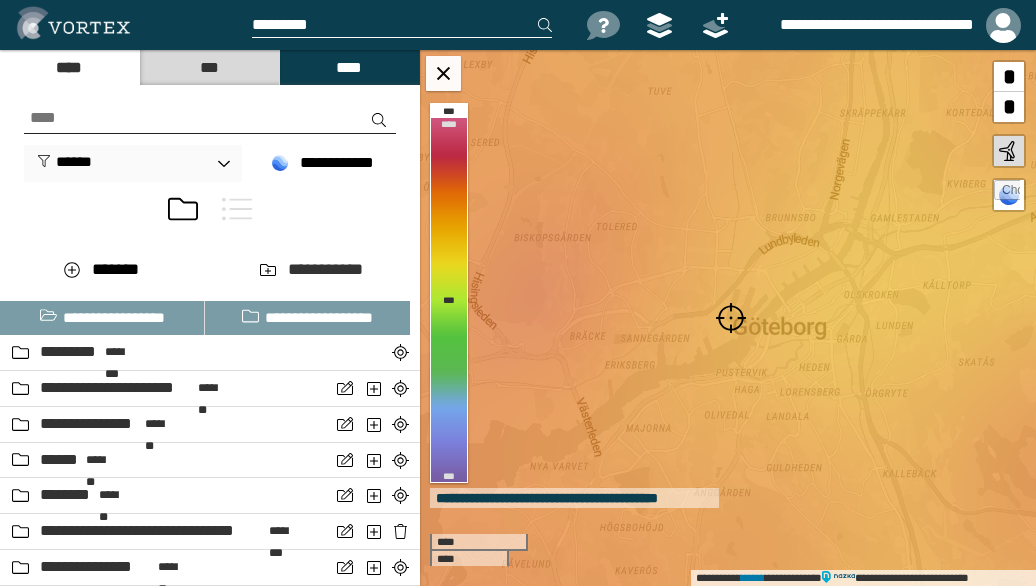click at bounding box center [731, 318] 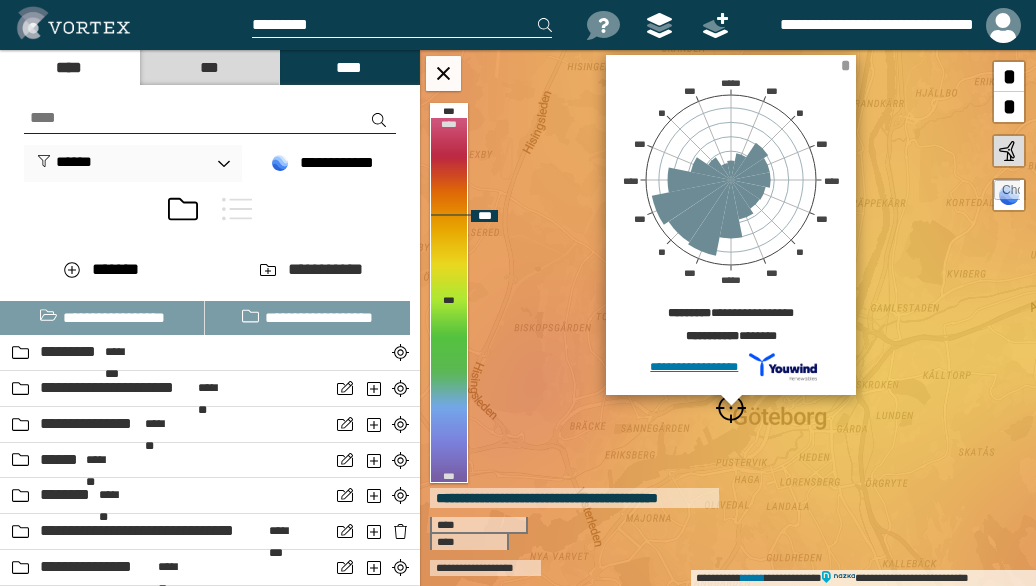 click on "*" at bounding box center (845, 65) 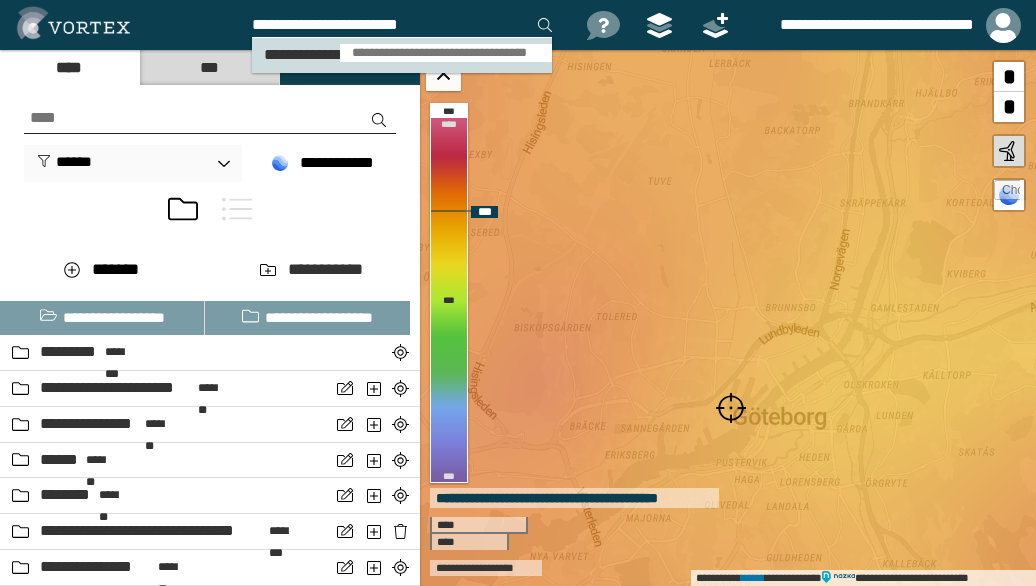 type on "**********" 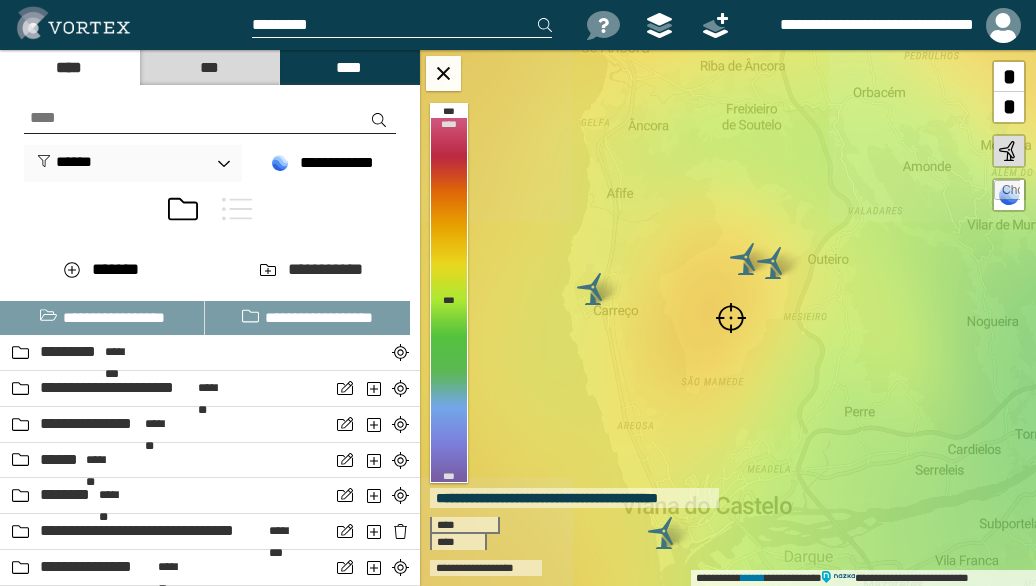 click at bounding box center (731, 318) 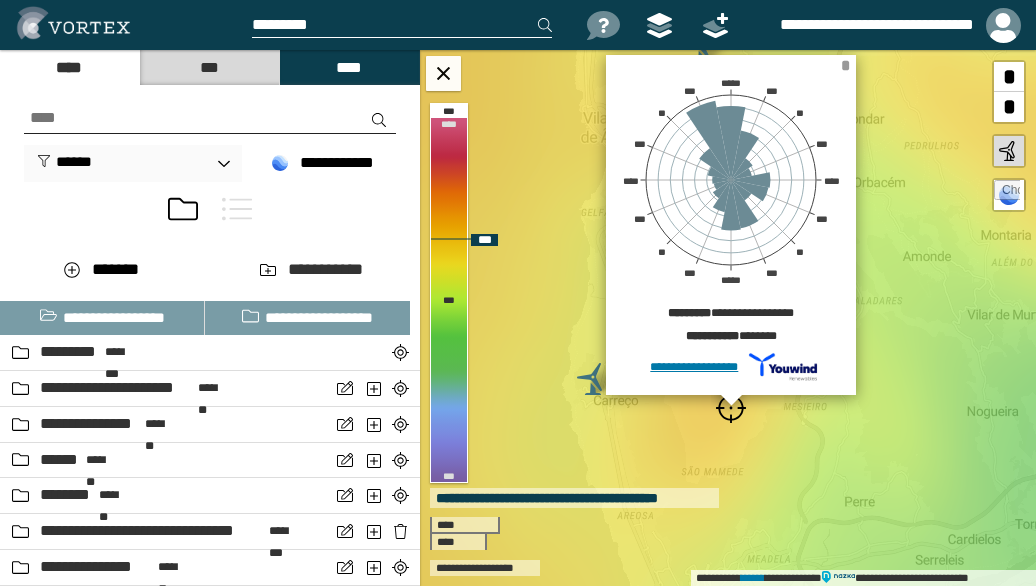 click on "*" at bounding box center (845, 65) 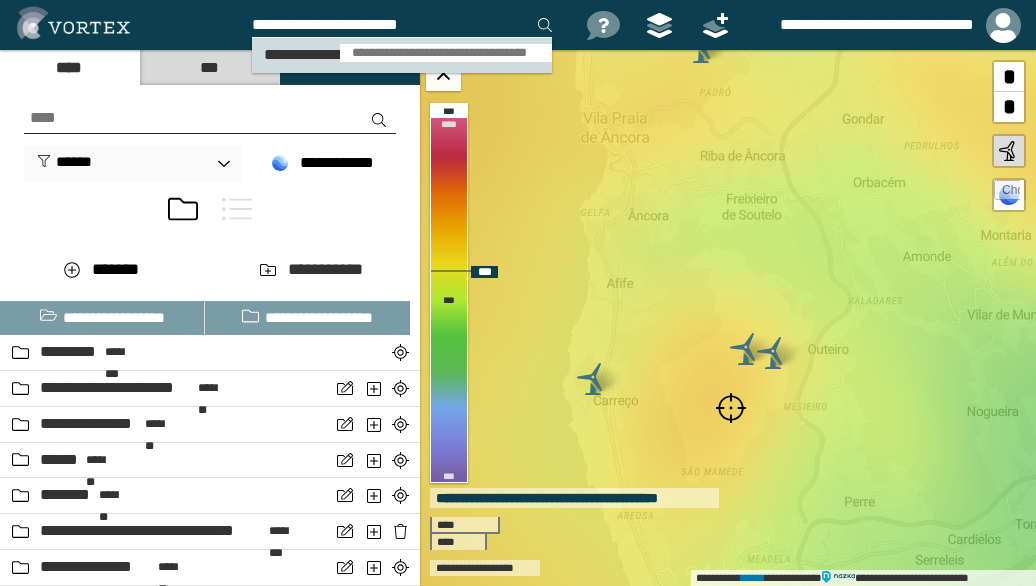 type on "**********" 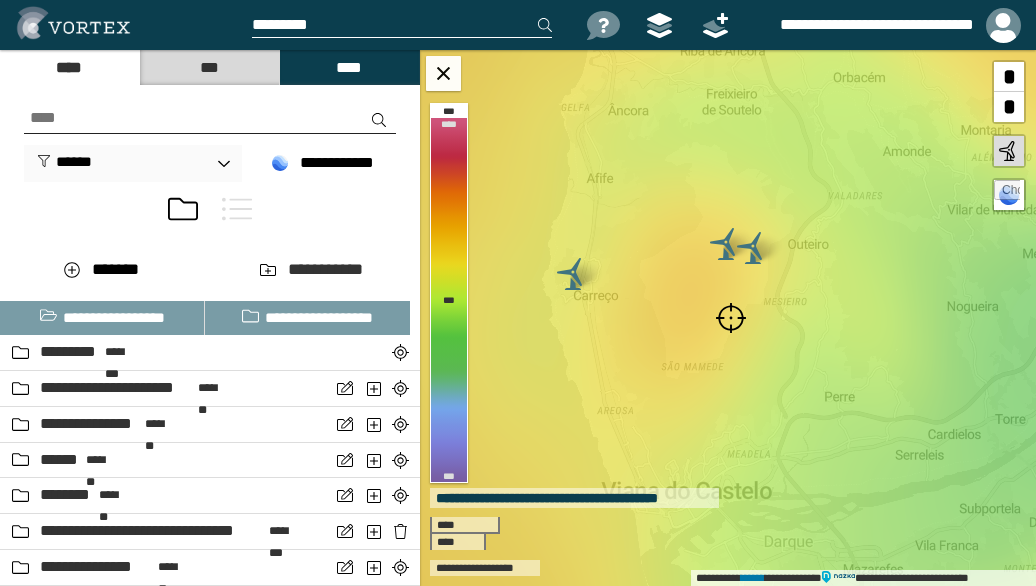 click at bounding box center [731, 318] 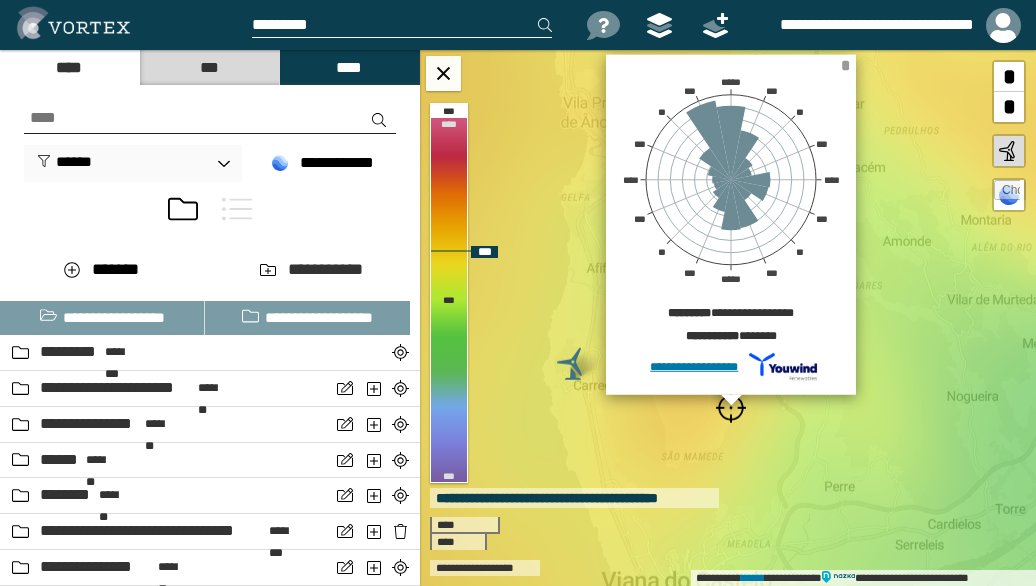 click on "*" at bounding box center (845, 65) 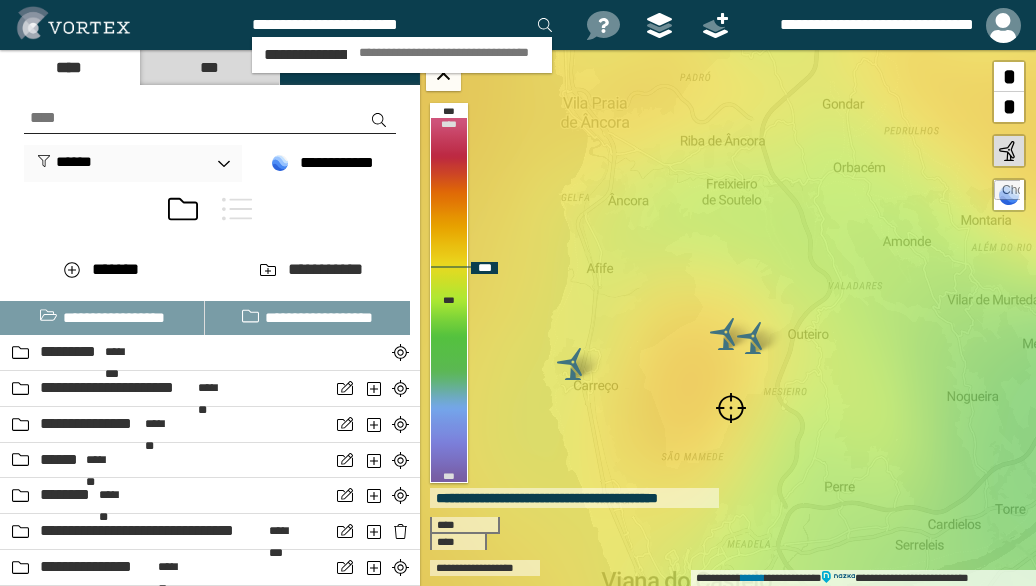 type on "**********" 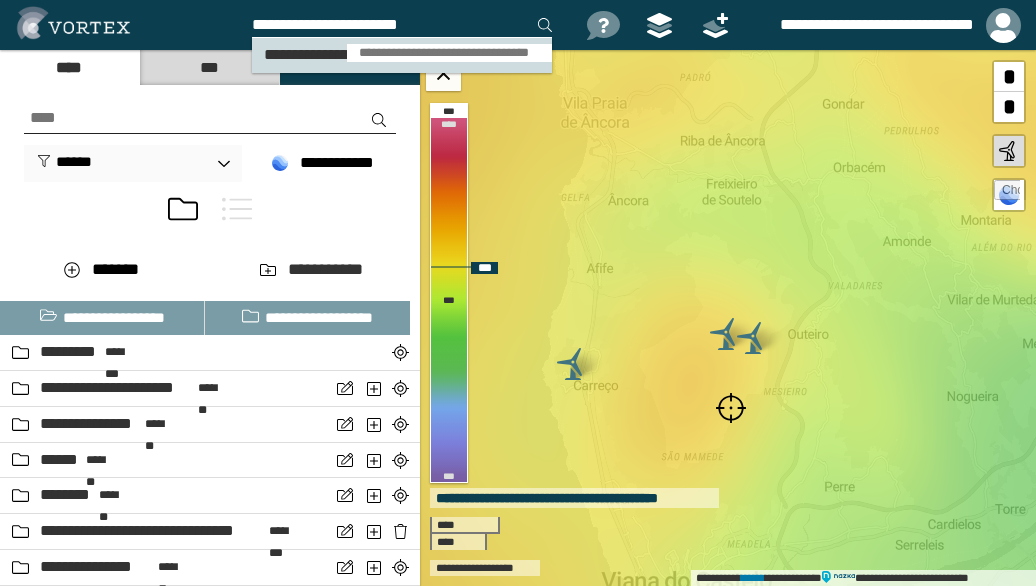 click on "**********" at bounding box center (449, 53) 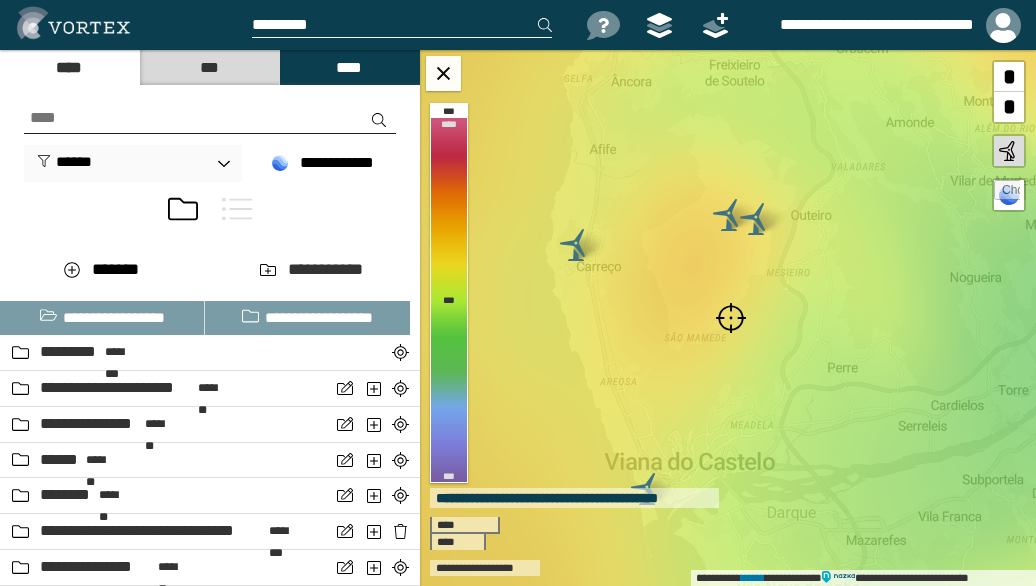 click at bounding box center [731, 318] 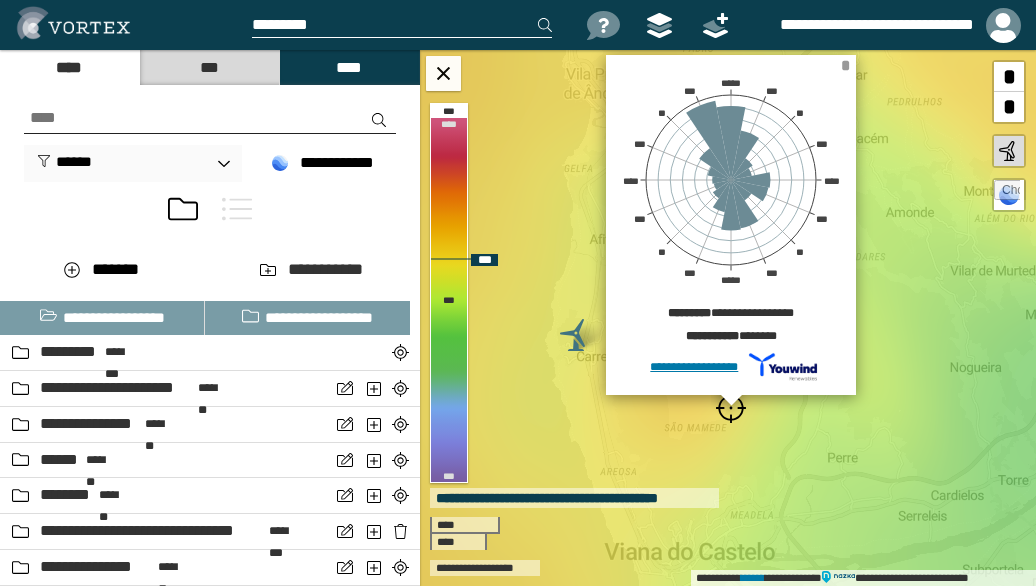 click on "*" at bounding box center [845, 65] 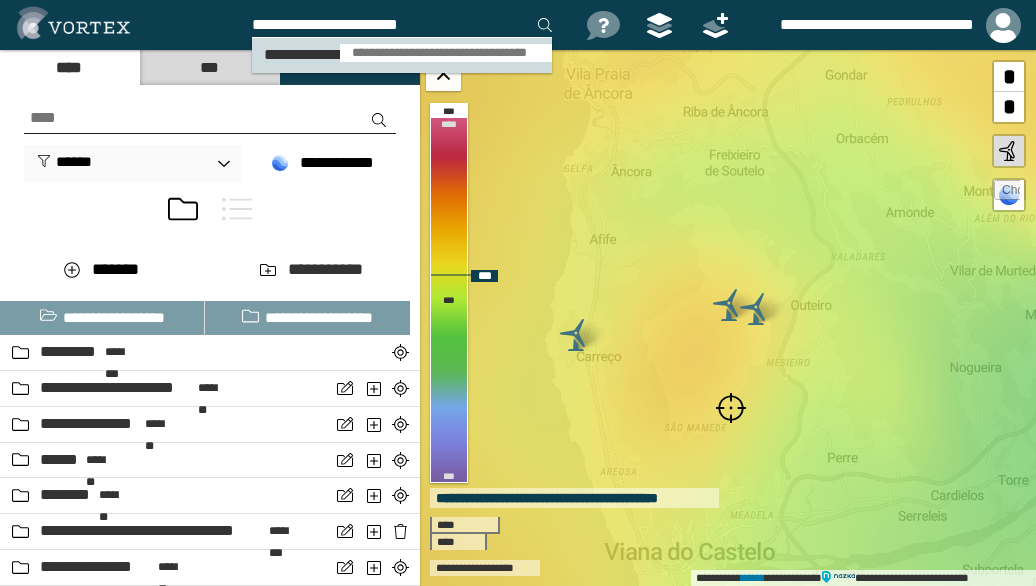 type on "**********" 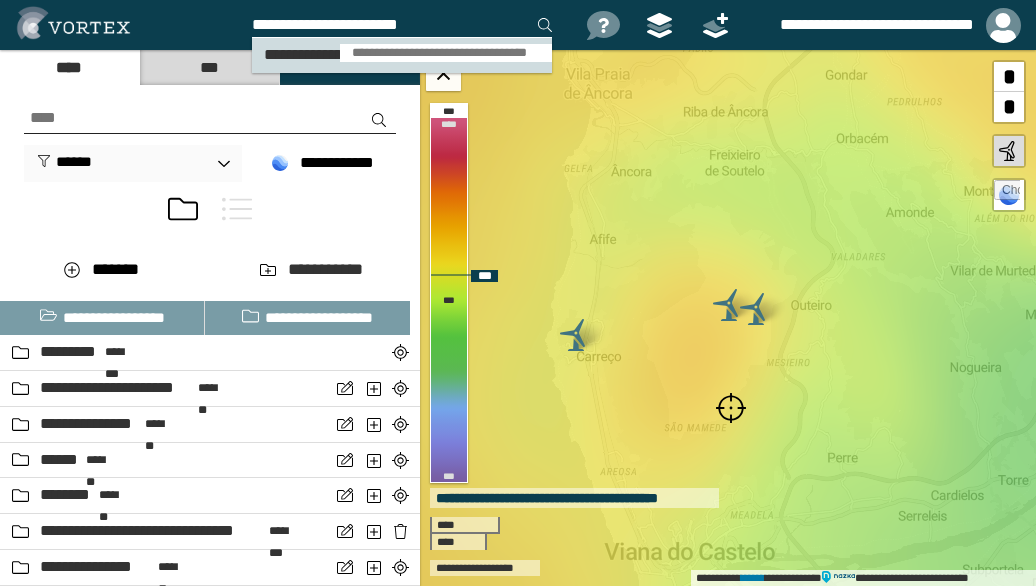 click on "**********" at bounding box center [446, 53] 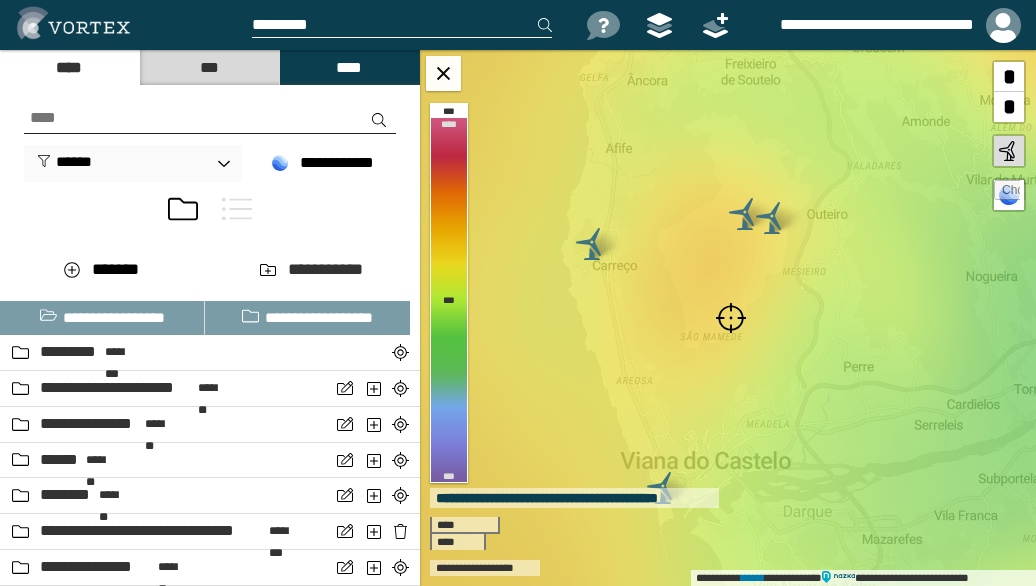 click at bounding box center [731, 318] 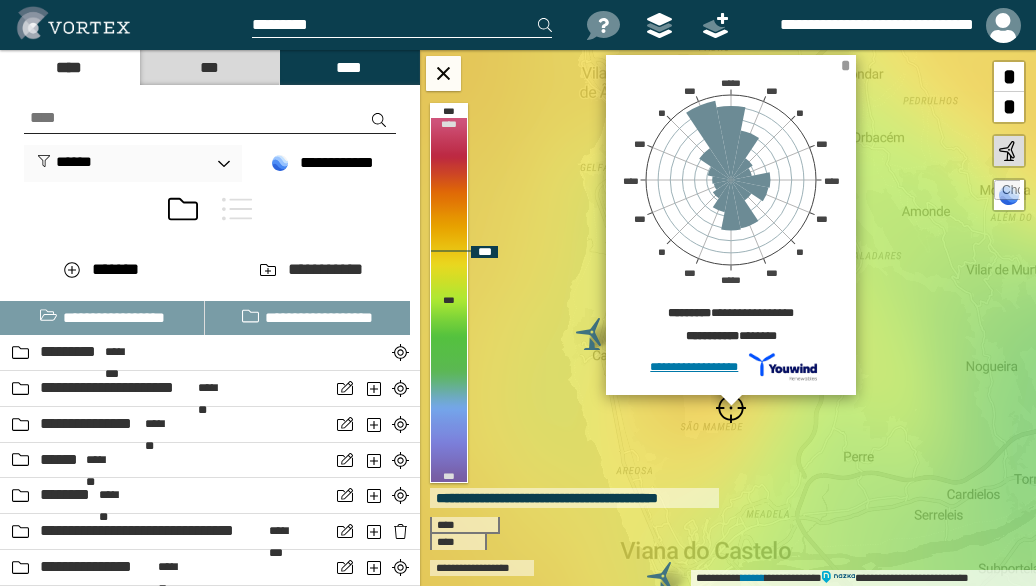 click on "*" at bounding box center [845, 65] 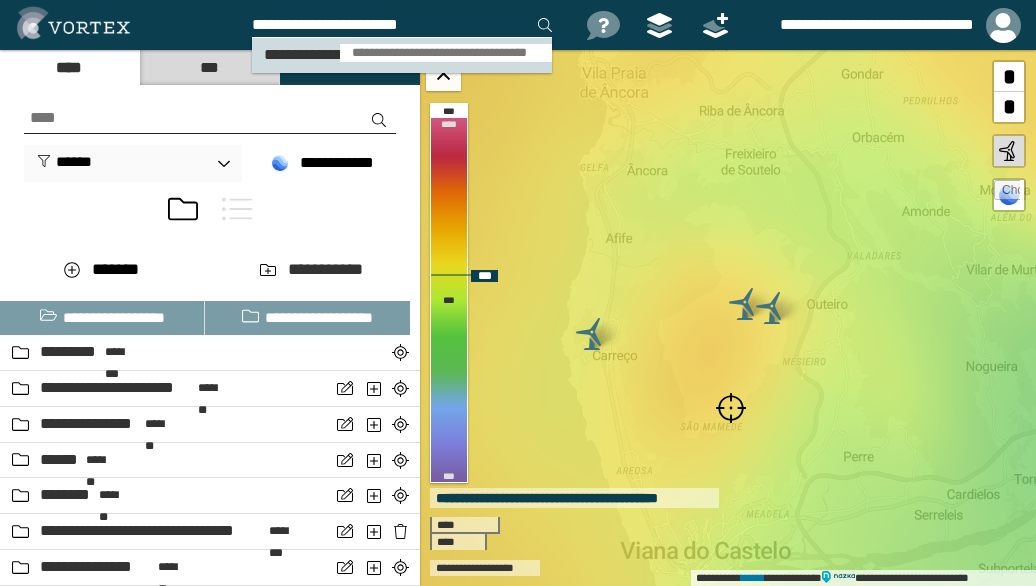 type on "**********" 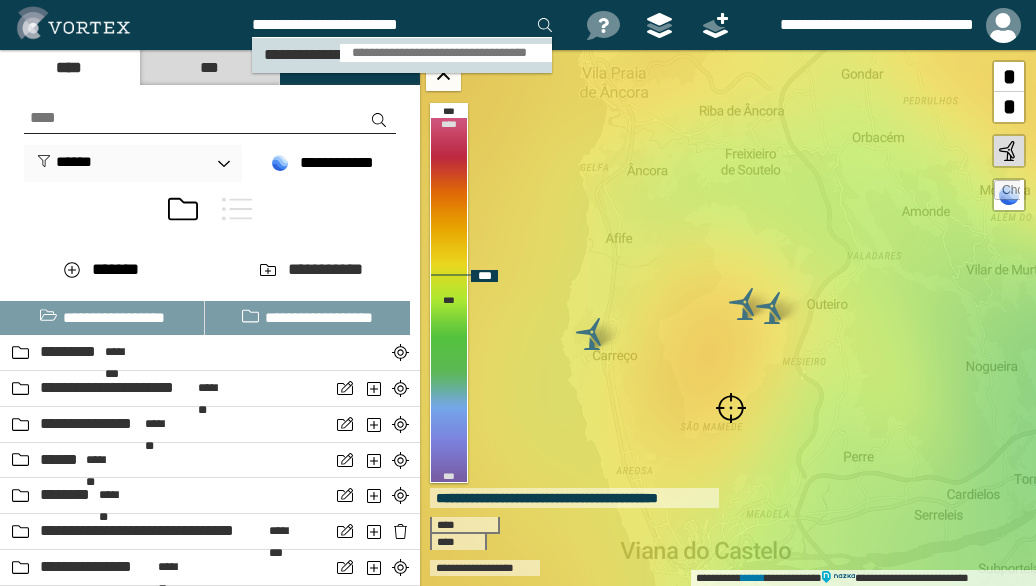 click on "**********" at bounding box center [446, 53] 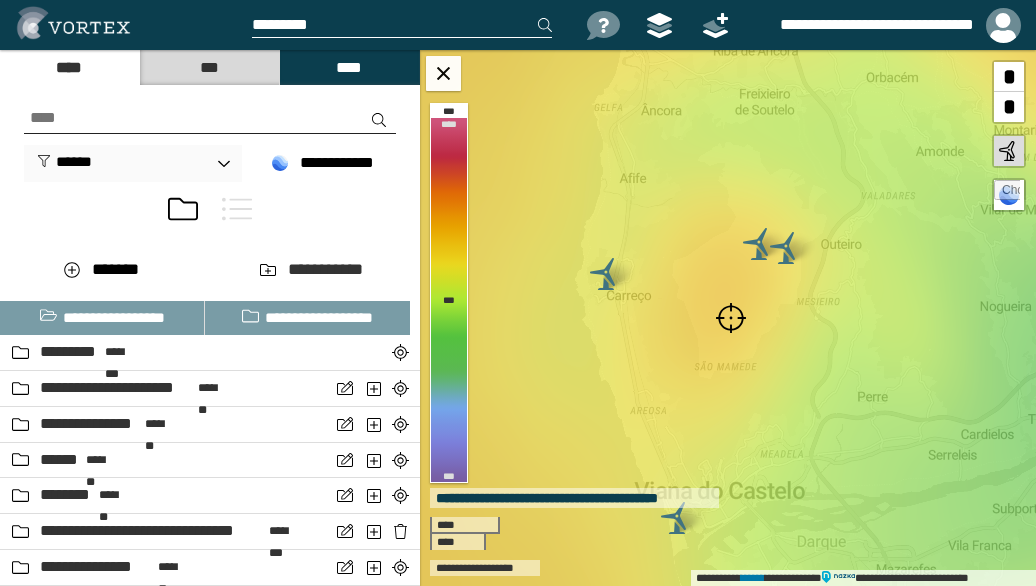 click at bounding box center (731, 318) 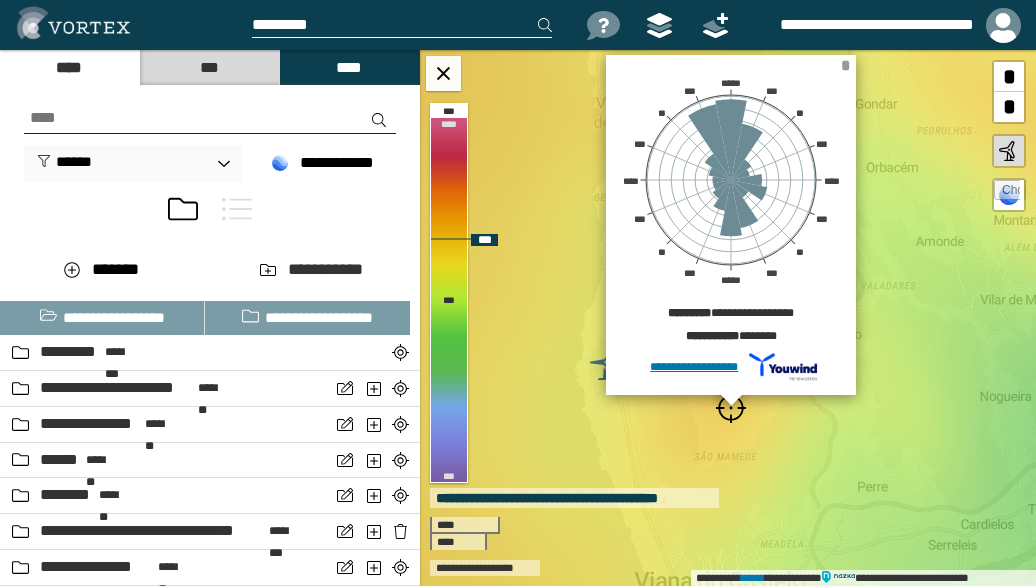 click on "*" at bounding box center (845, 65) 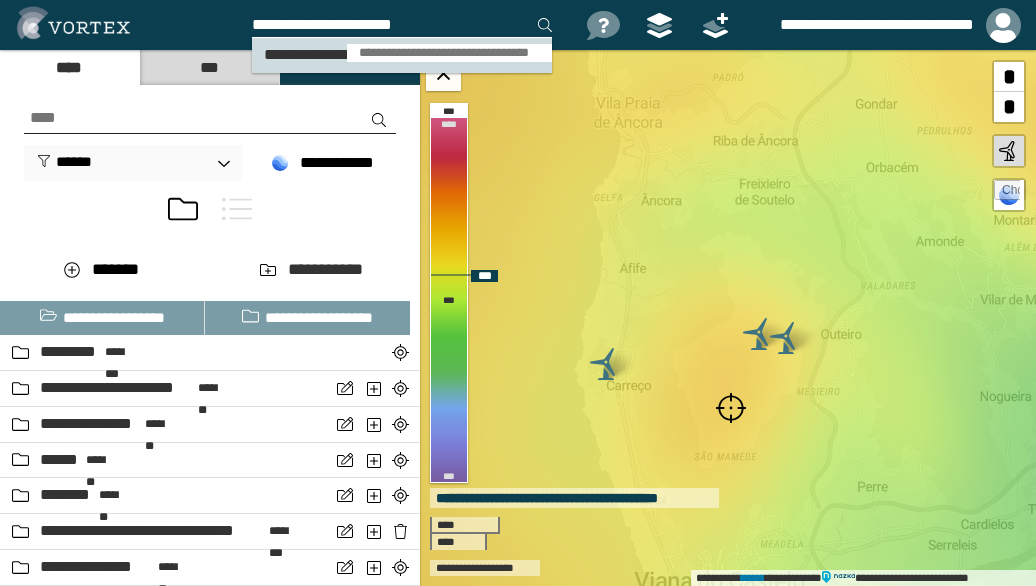 type on "**********" 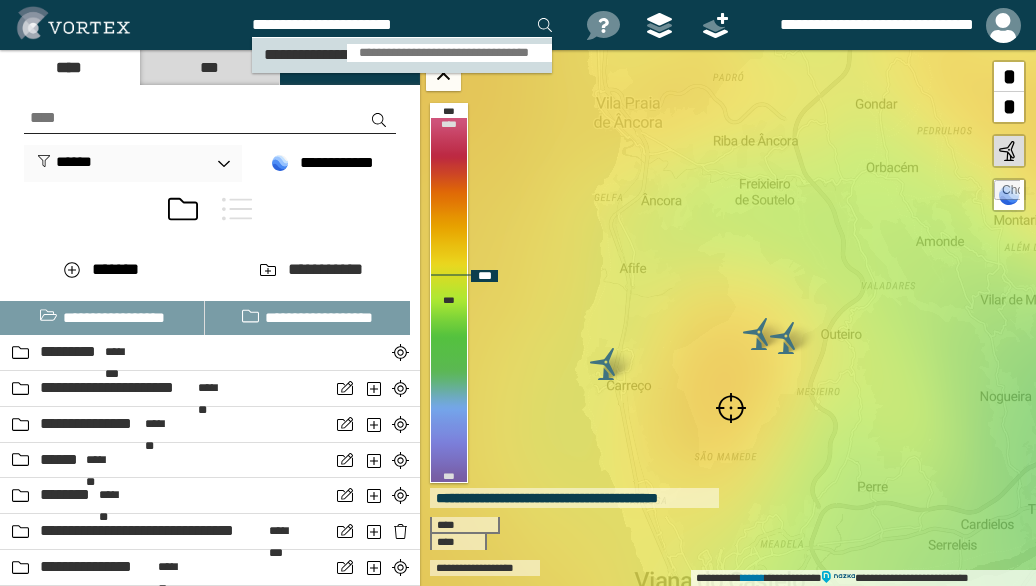 click on "**********" at bounding box center [449, 53] 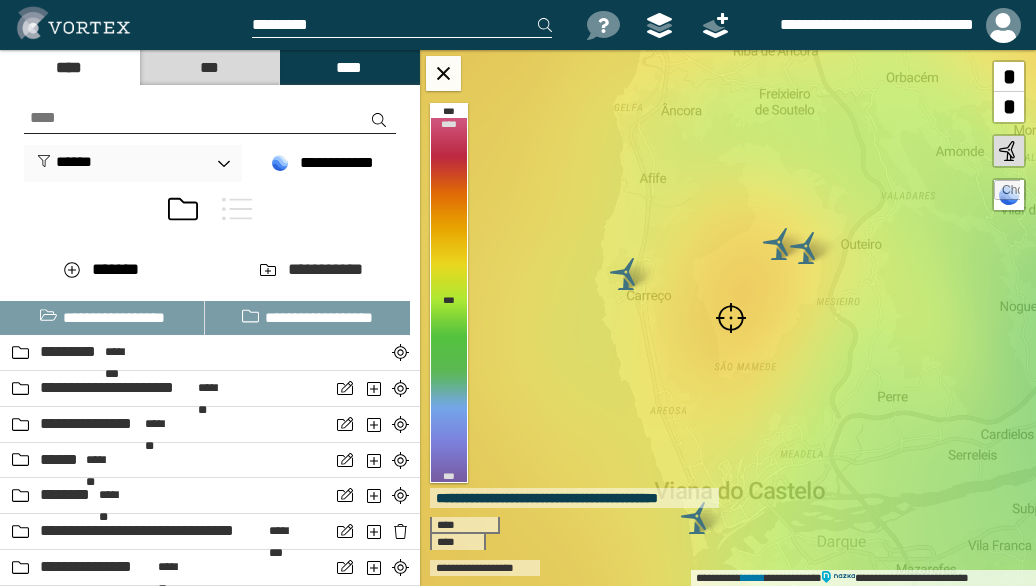 click at bounding box center [731, 318] 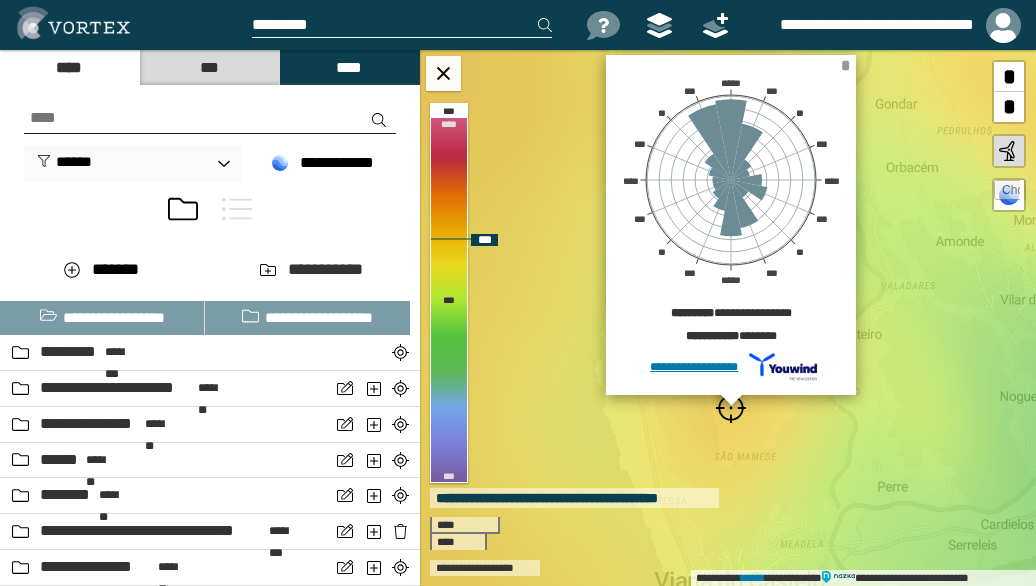 click on "*" at bounding box center (845, 65) 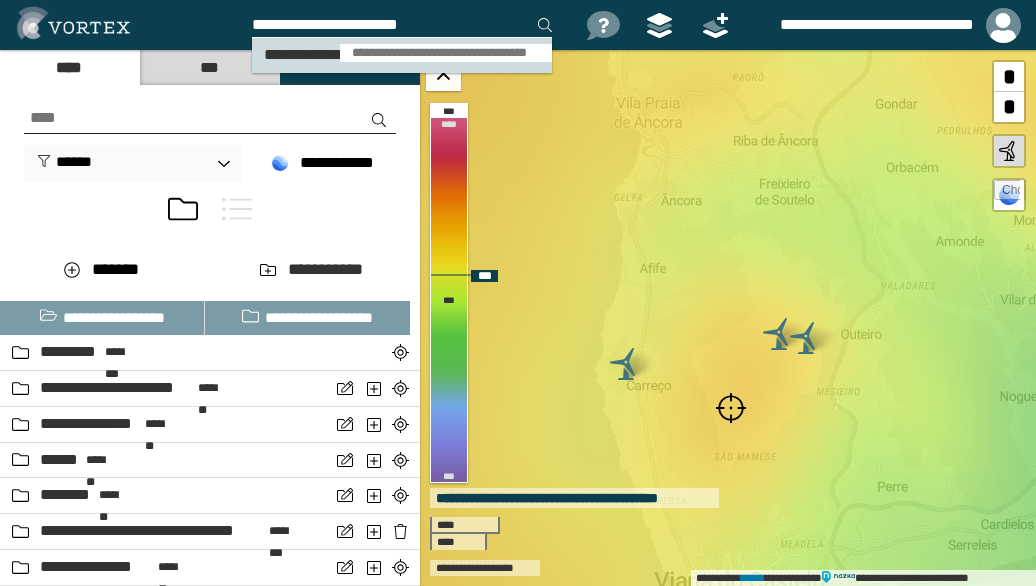 type on "**********" 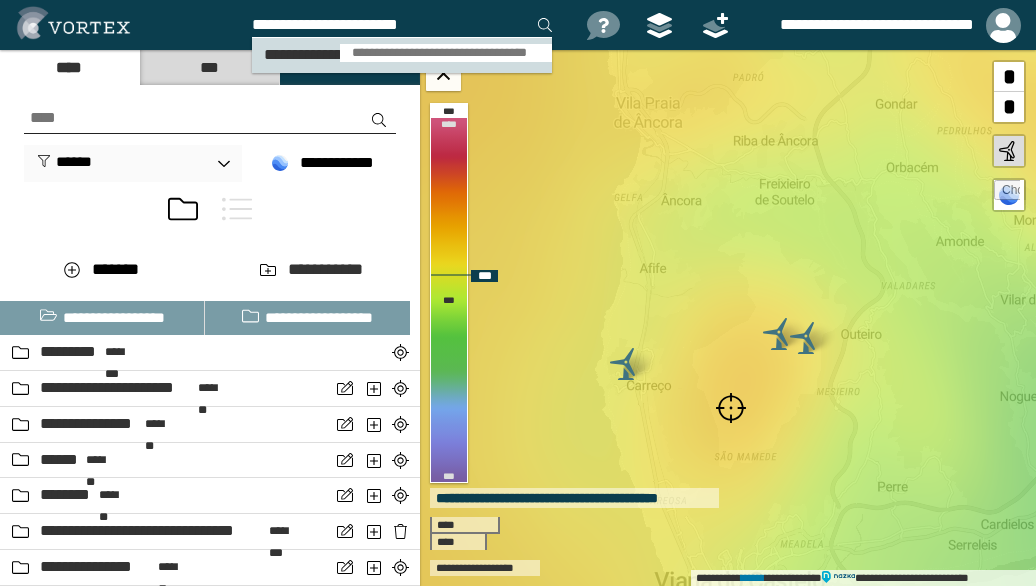 click on "**********" at bounding box center (446, 53) 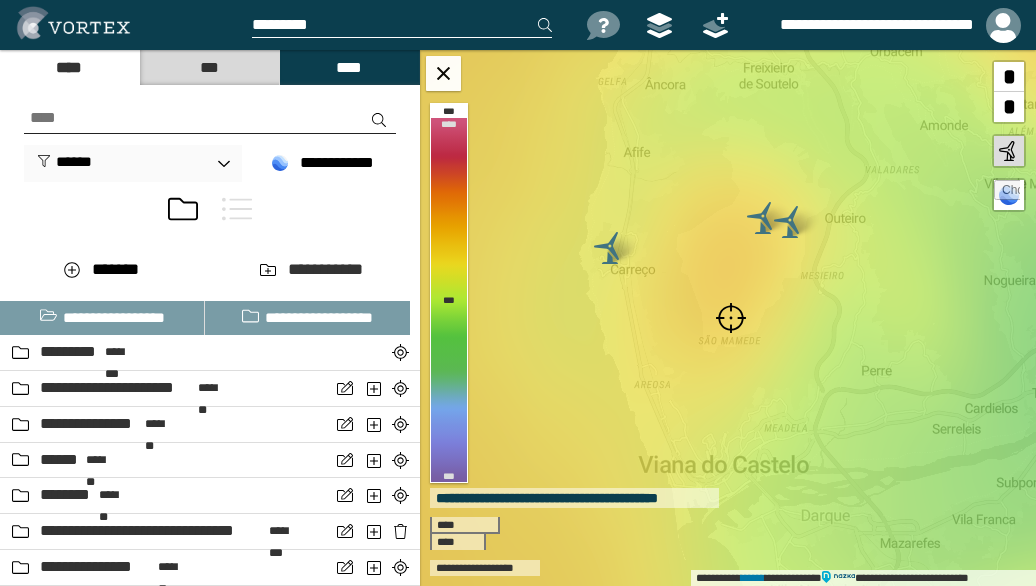 click at bounding box center (731, 318) 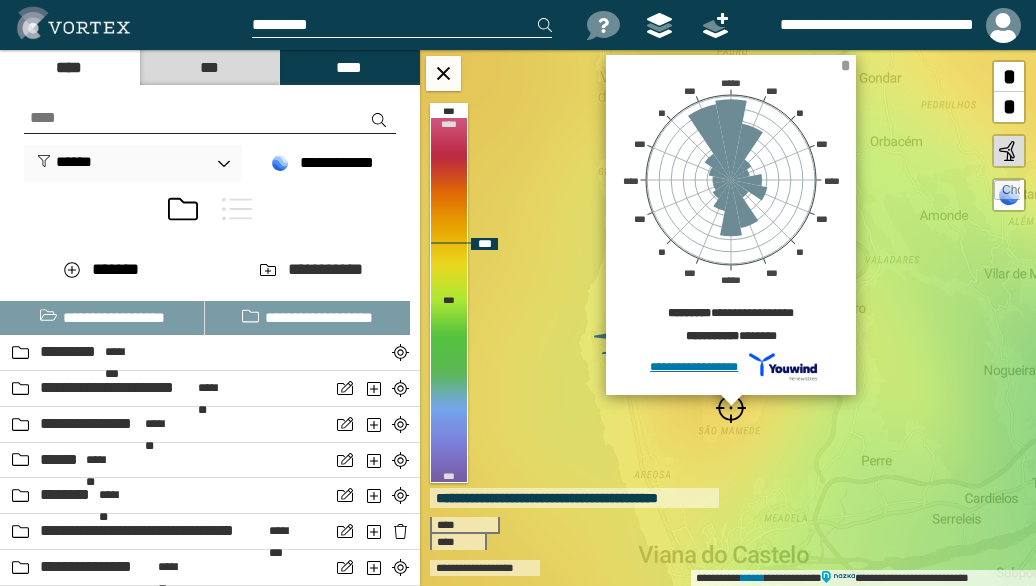 click on "*" at bounding box center [845, 65] 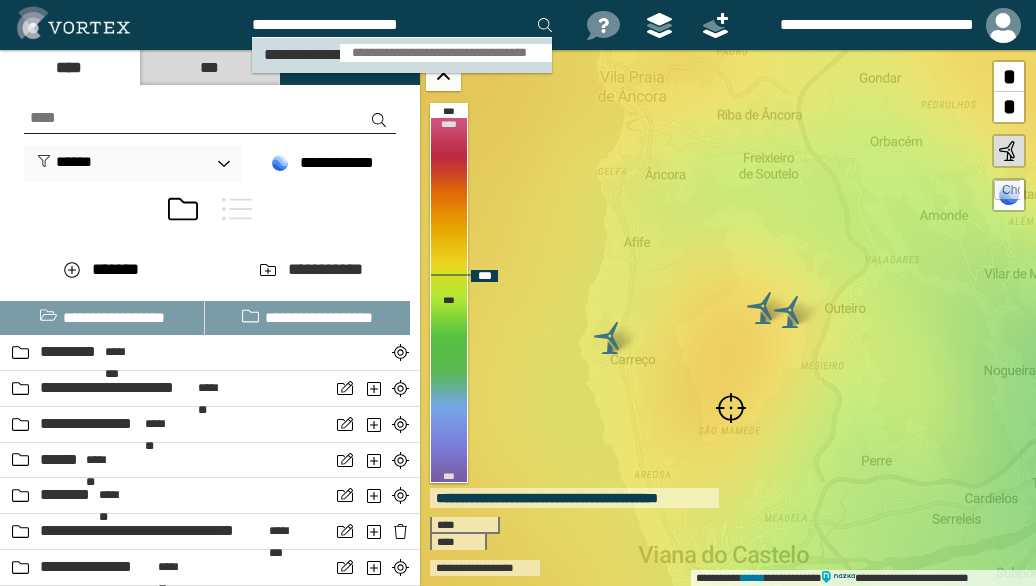 type on "**********" 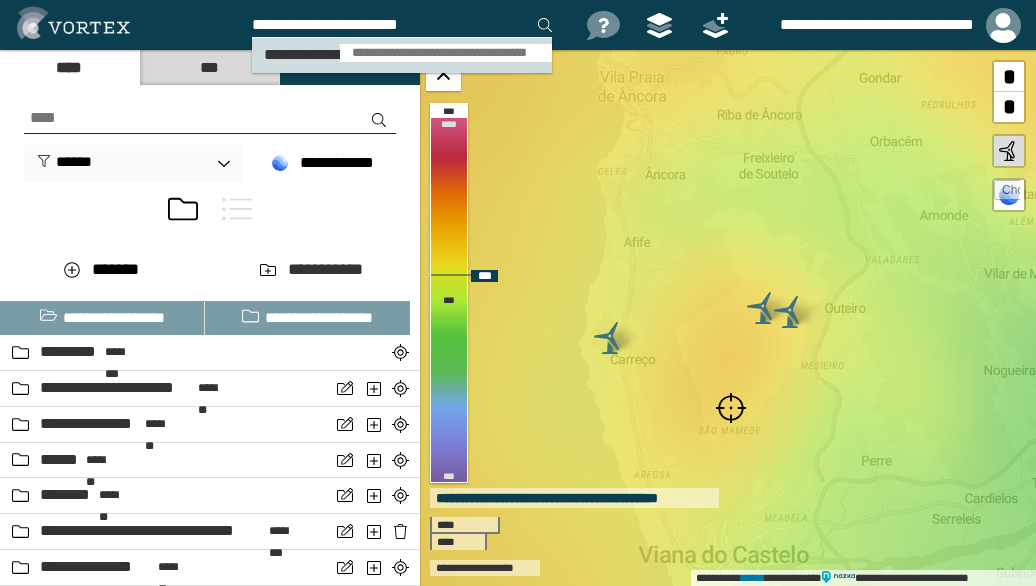 click on "**********" at bounding box center [446, 53] 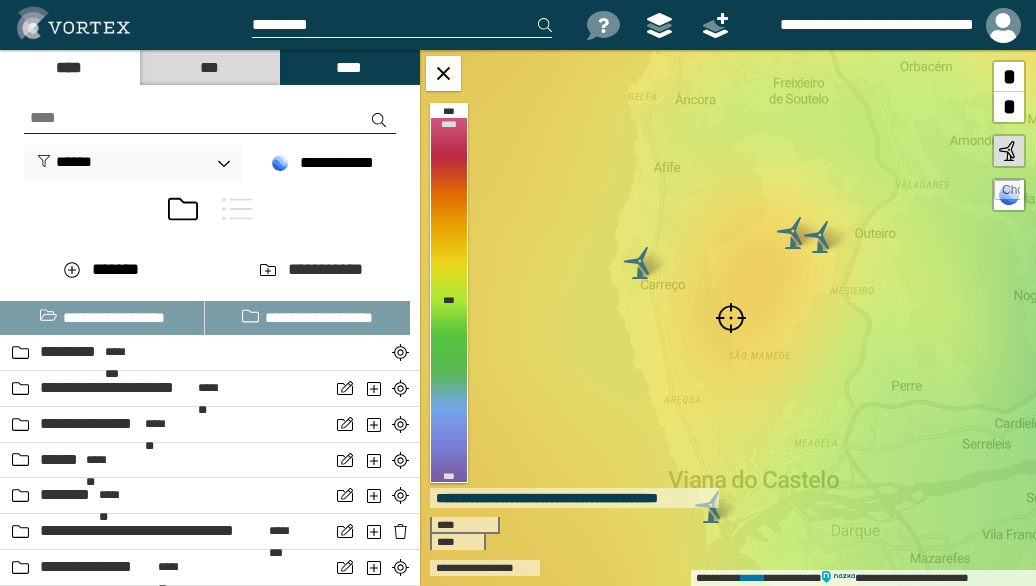 click at bounding box center (731, 318) 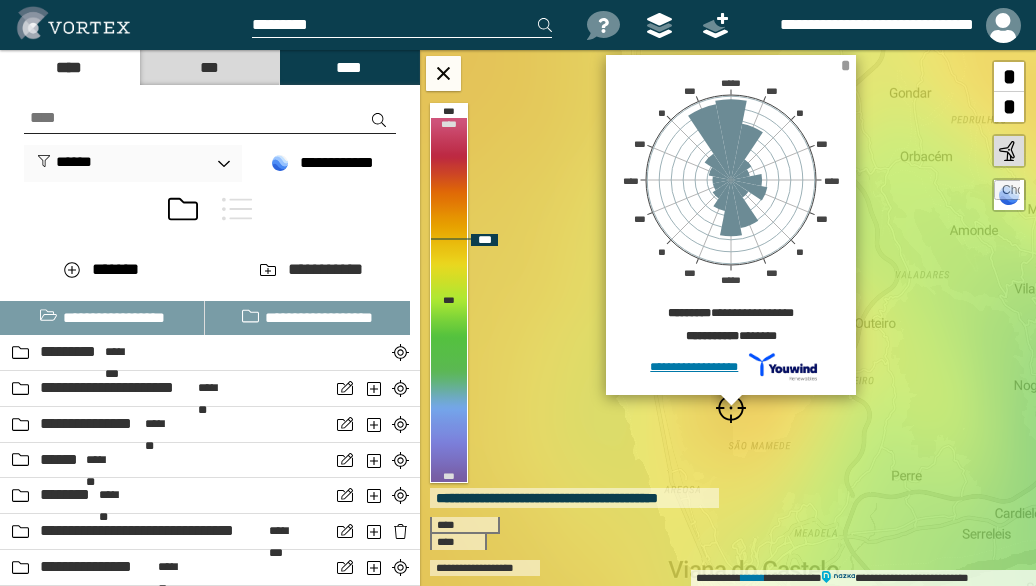 click on "*" at bounding box center (845, 65) 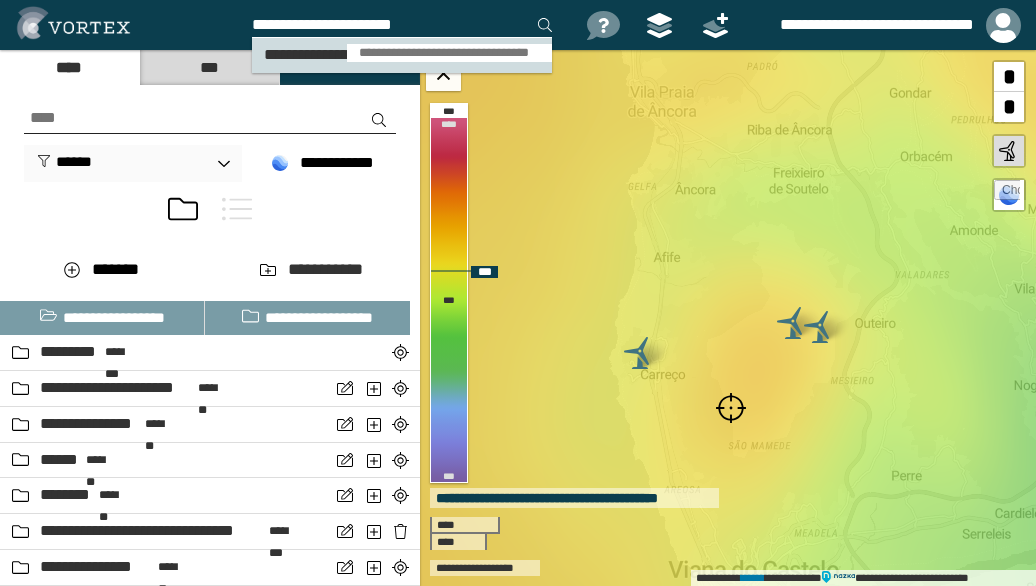 type on "**********" 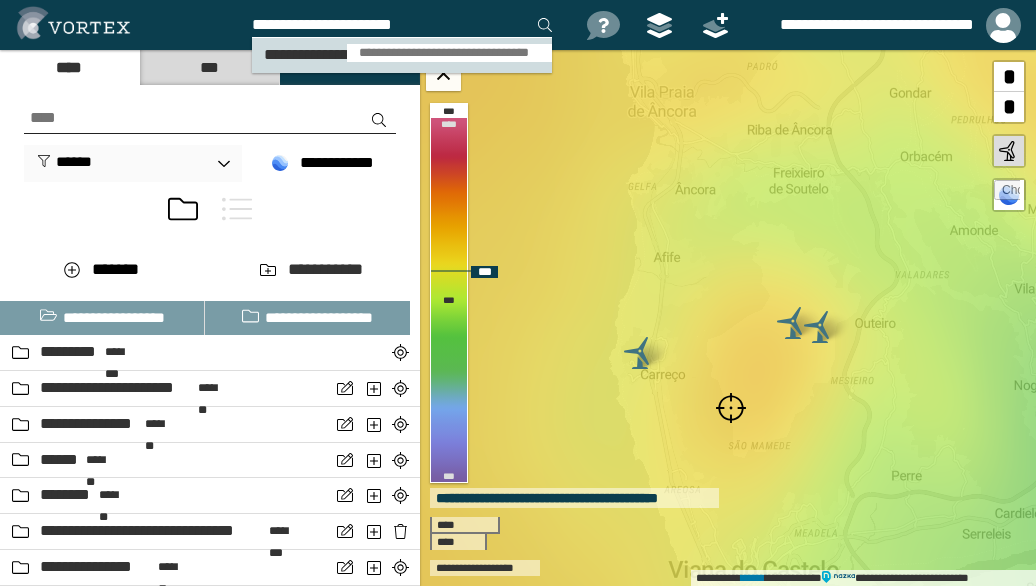 click on "**********" at bounding box center (449, 53) 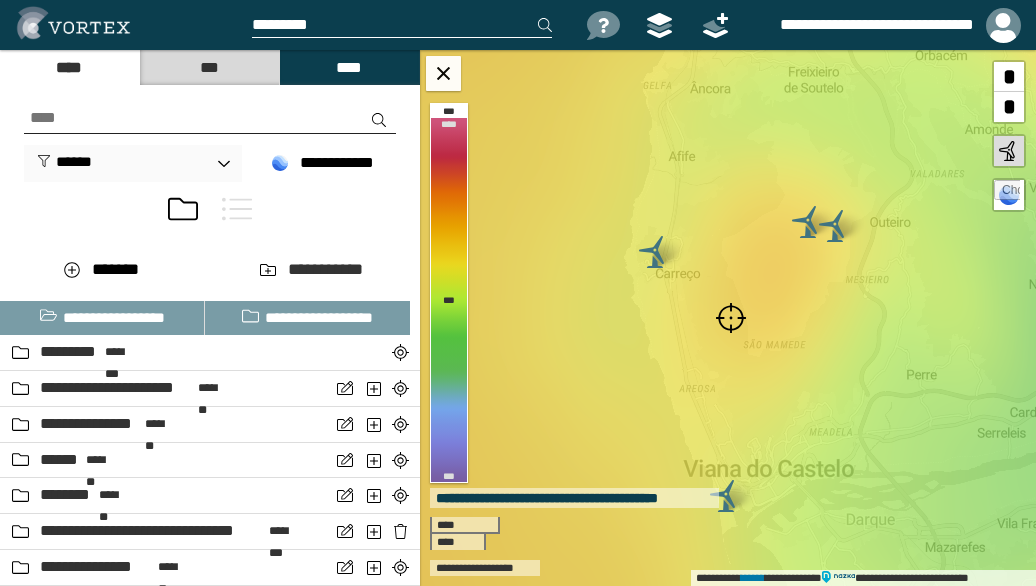 click at bounding box center [731, 318] 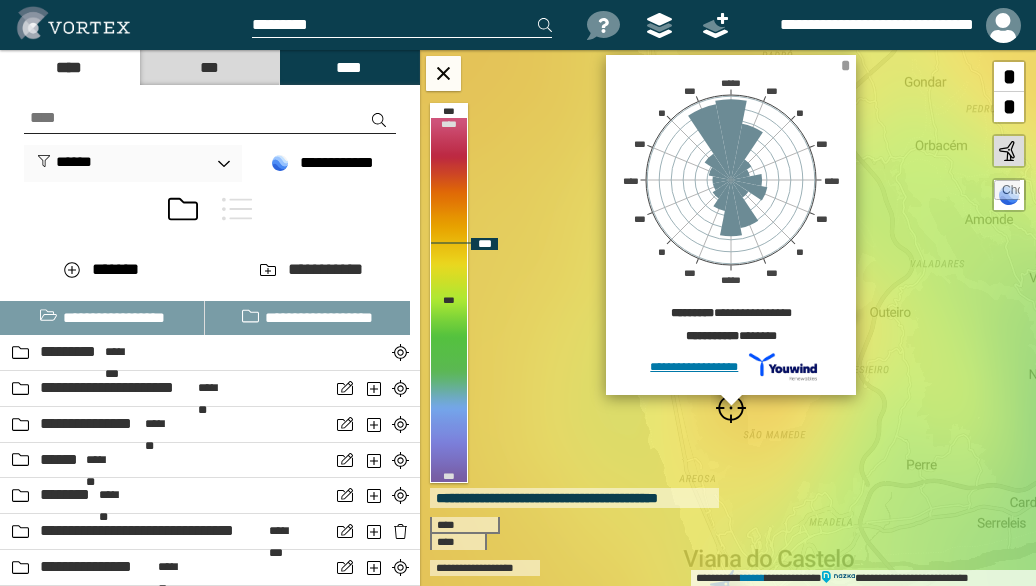 click on "*" at bounding box center (845, 65) 